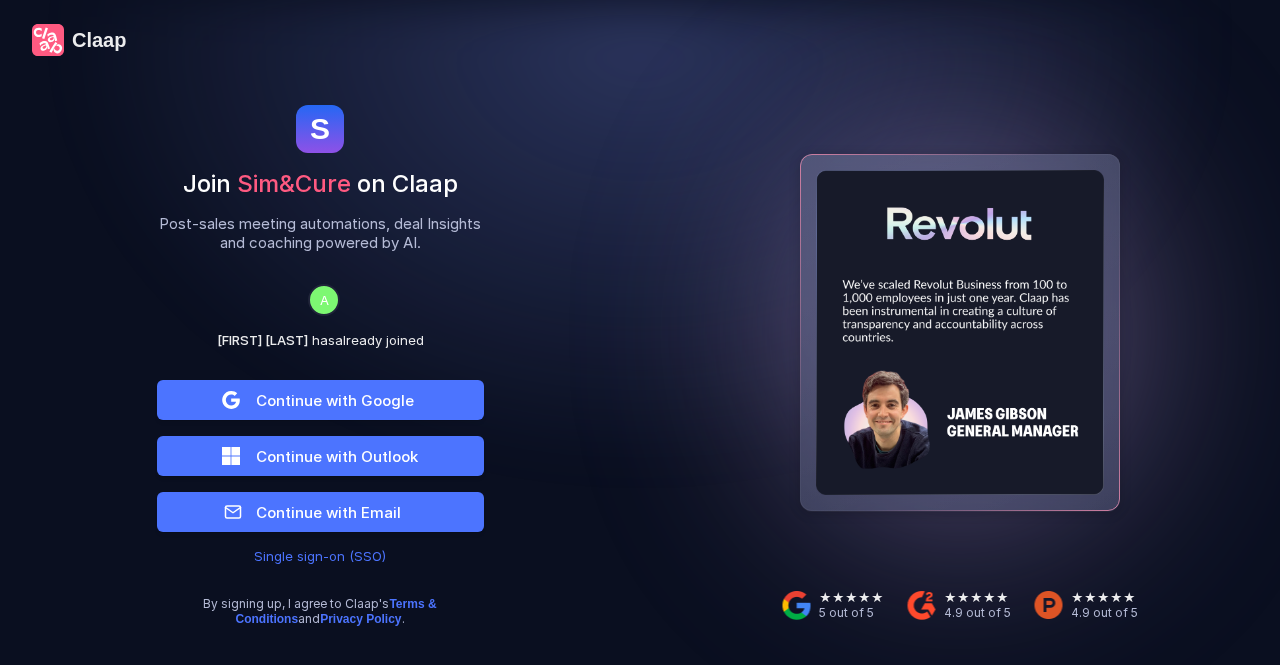 scroll, scrollTop: 0, scrollLeft: 0, axis: both 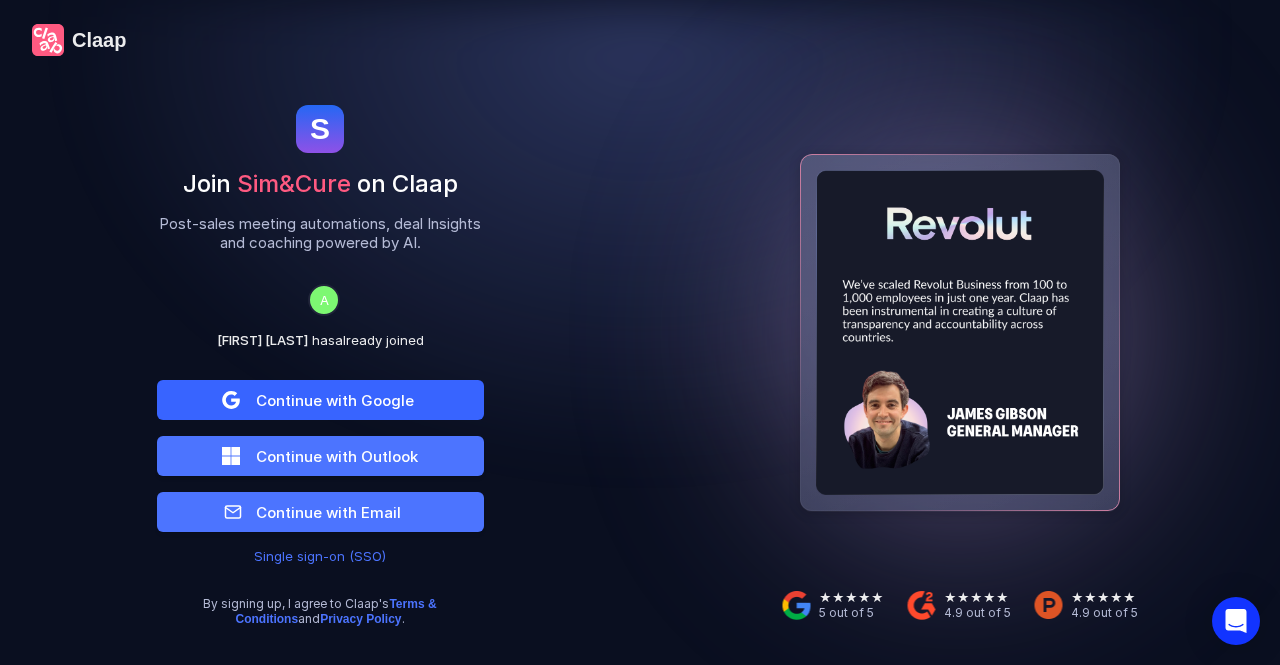 click on "Continue with Google" at bounding box center [320, 400] 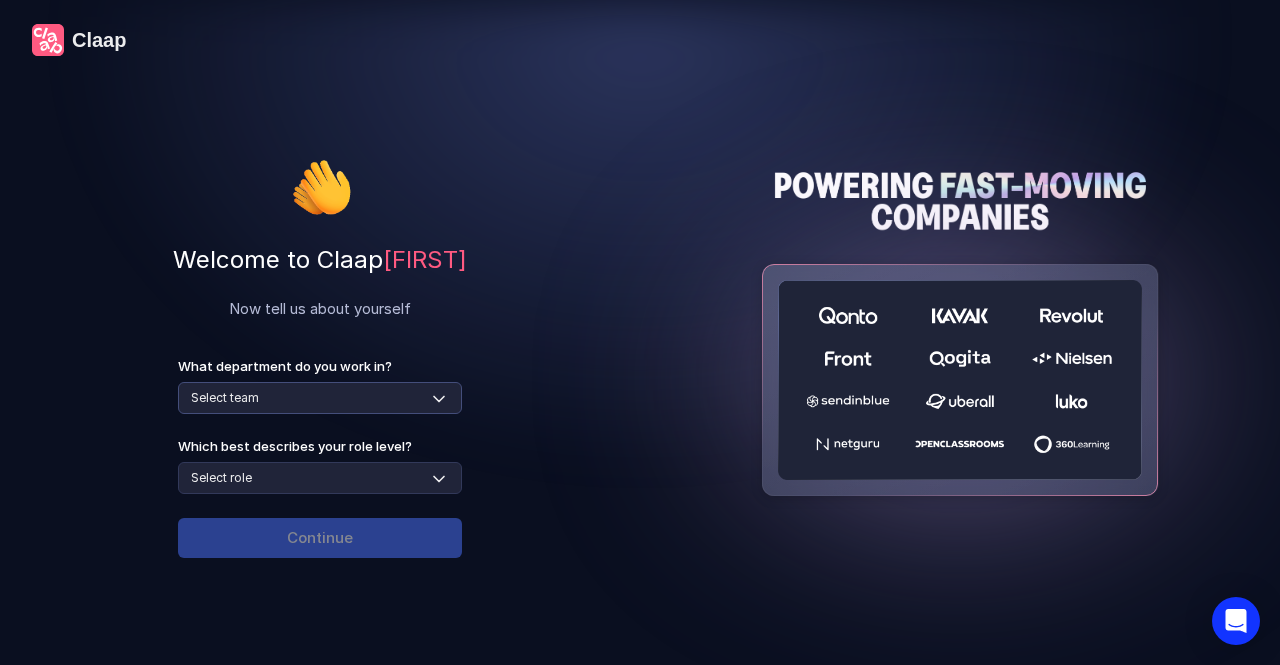 click on "Select team Sales Marketing Operations Customer Support Human Resources Product & Engineering Finance" at bounding box center (320, 398) 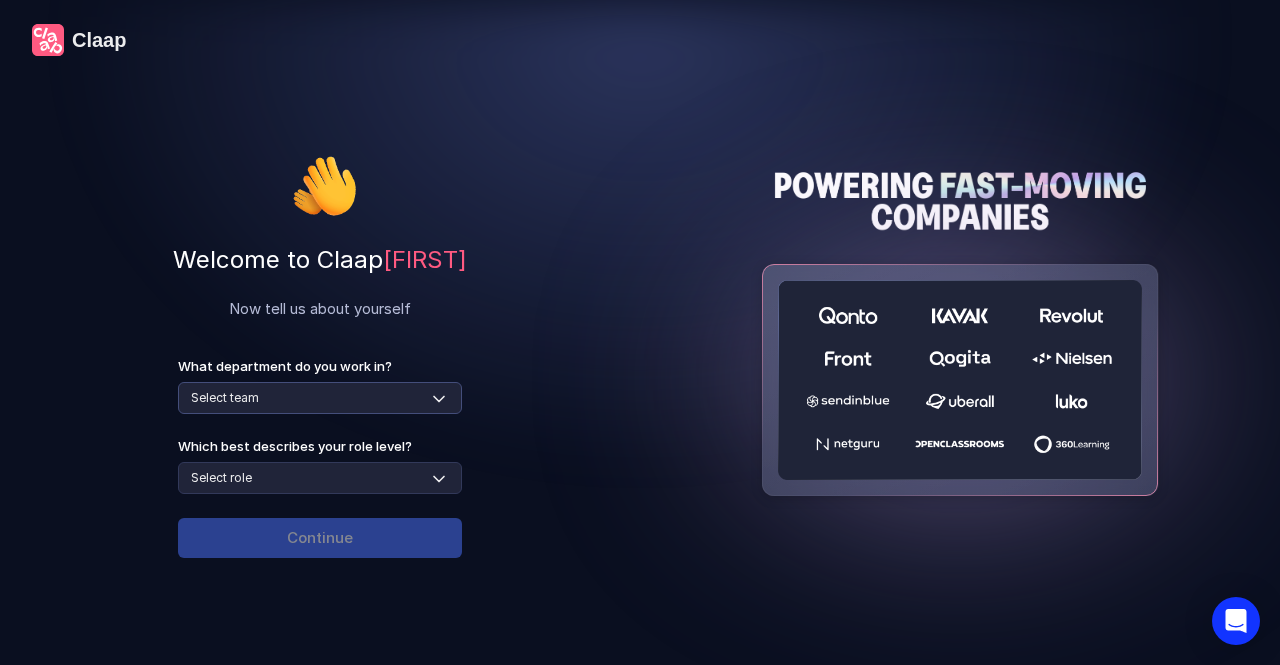 select on "sales" 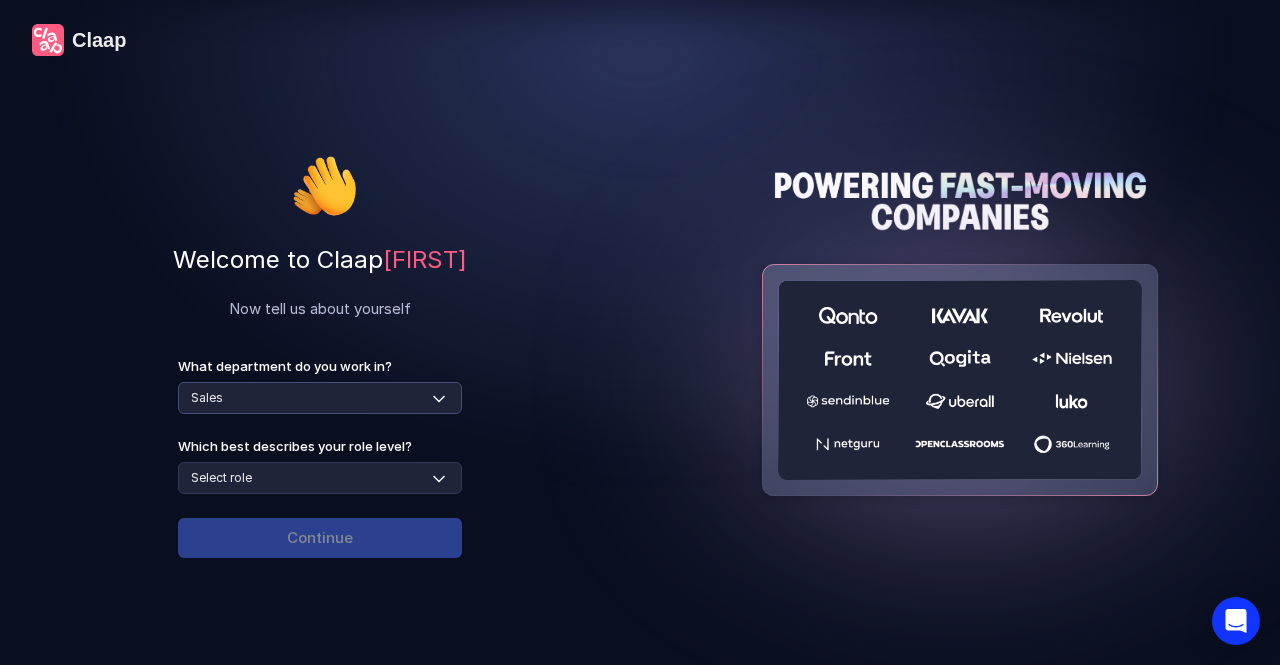 click on "Select team Sales Marketing Operations Customer Support Human Resources Product & Engineering Finance" at bounding box center (320, 398) 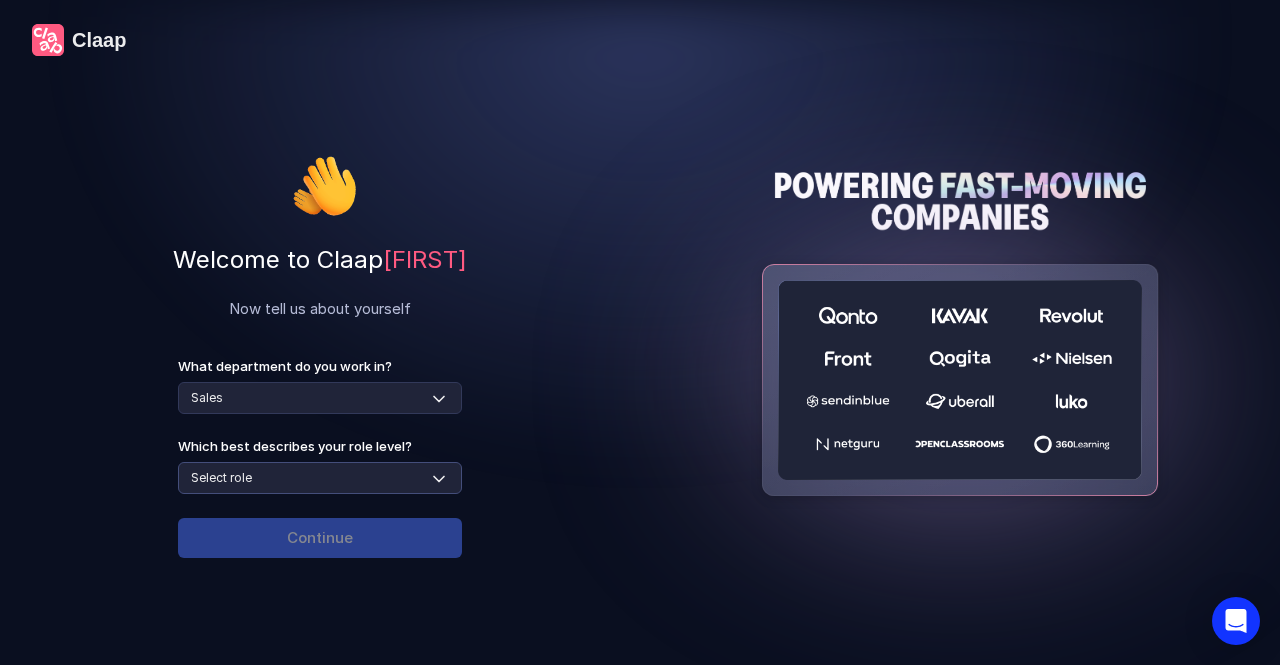 click on "Select role Individual Contributor / Team Member Manager / Team Leader Senior Leadership: Head of, Director, VP, ... Executive / C-suite" at bounding box center (320, 478) 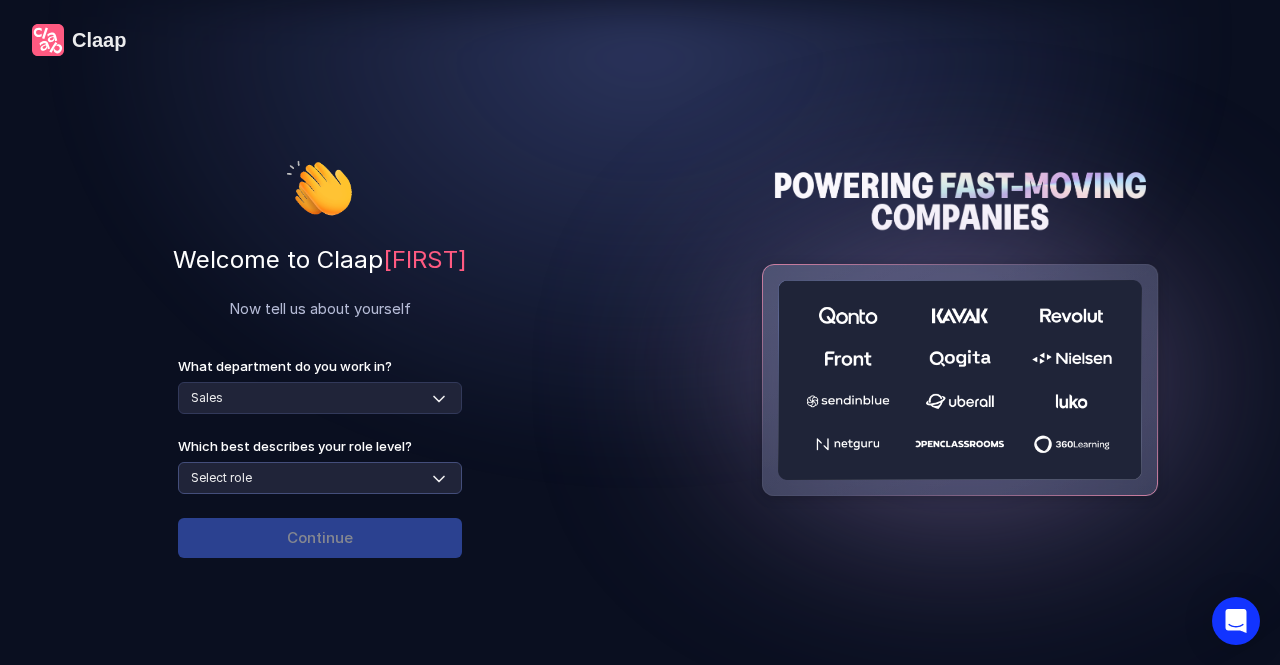 select on "individual-contributor" 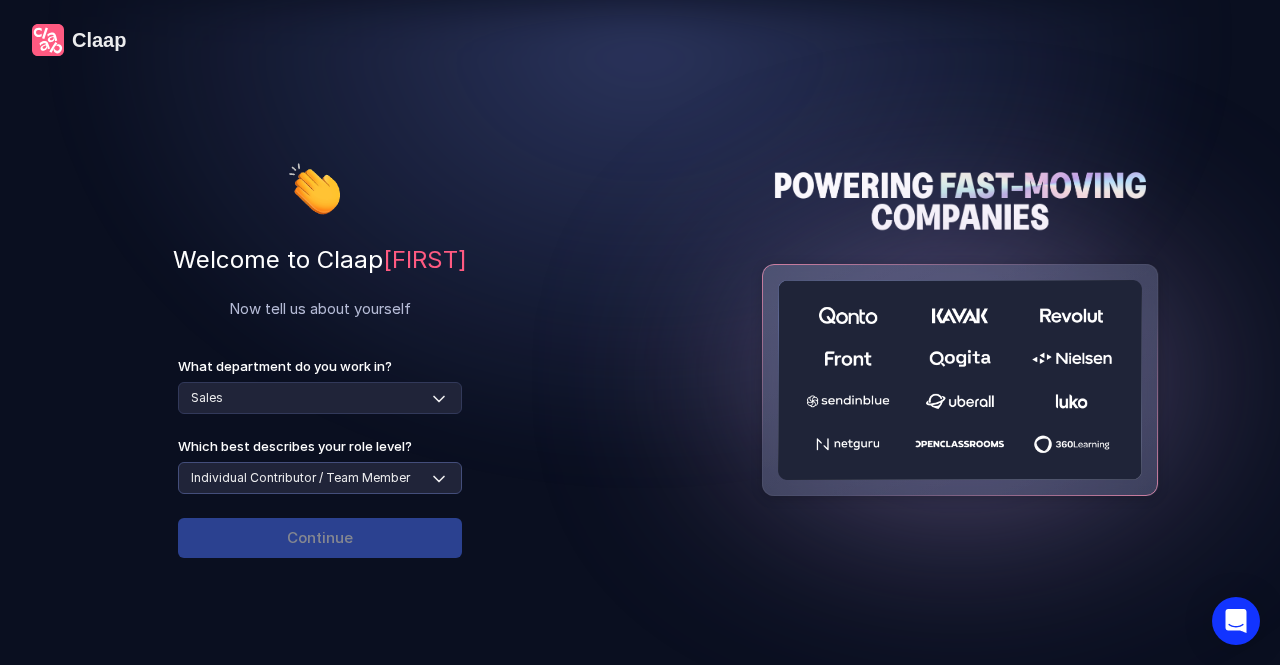click on "Select role Individual Contributor / Team Member Manager / Team Leader Senior Leadership: Head of, Director, VP, ... Executive / C-suite" at bounding box center (320, 478) 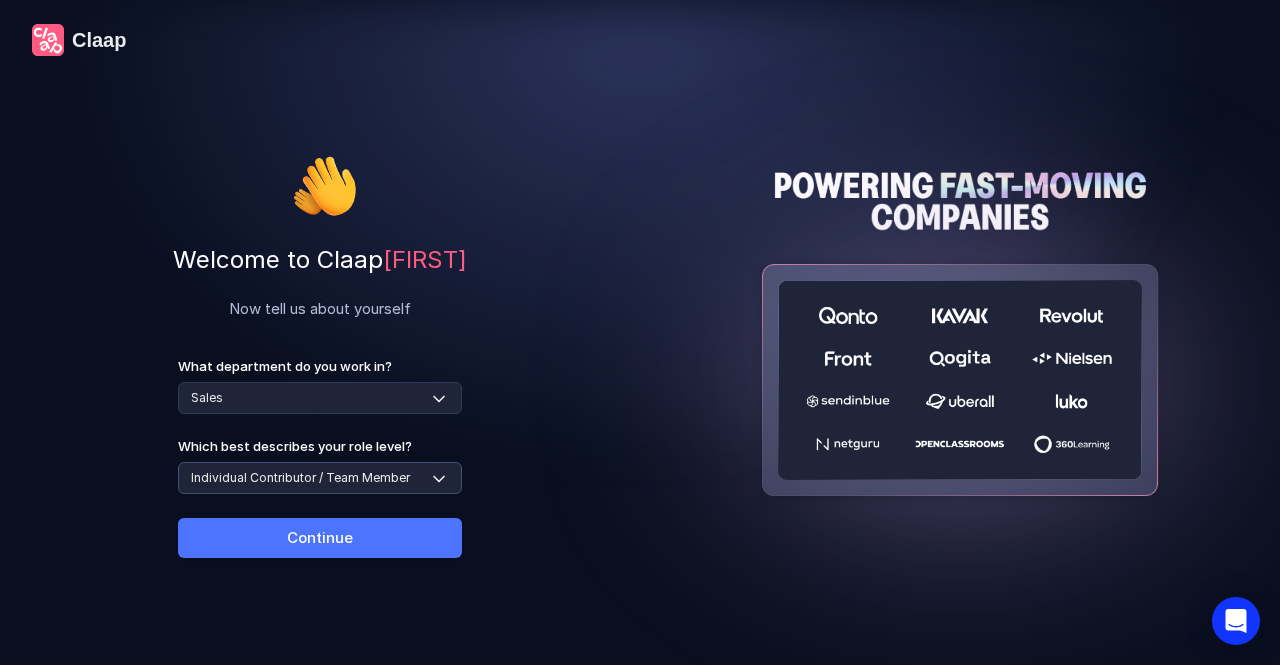 click on "Select role Individual Contributor / Team Member Manager / Team Leader Senior Leadership: Head of, Director, VP, ... Executive / C-suite" at bounding box center [320, 478] 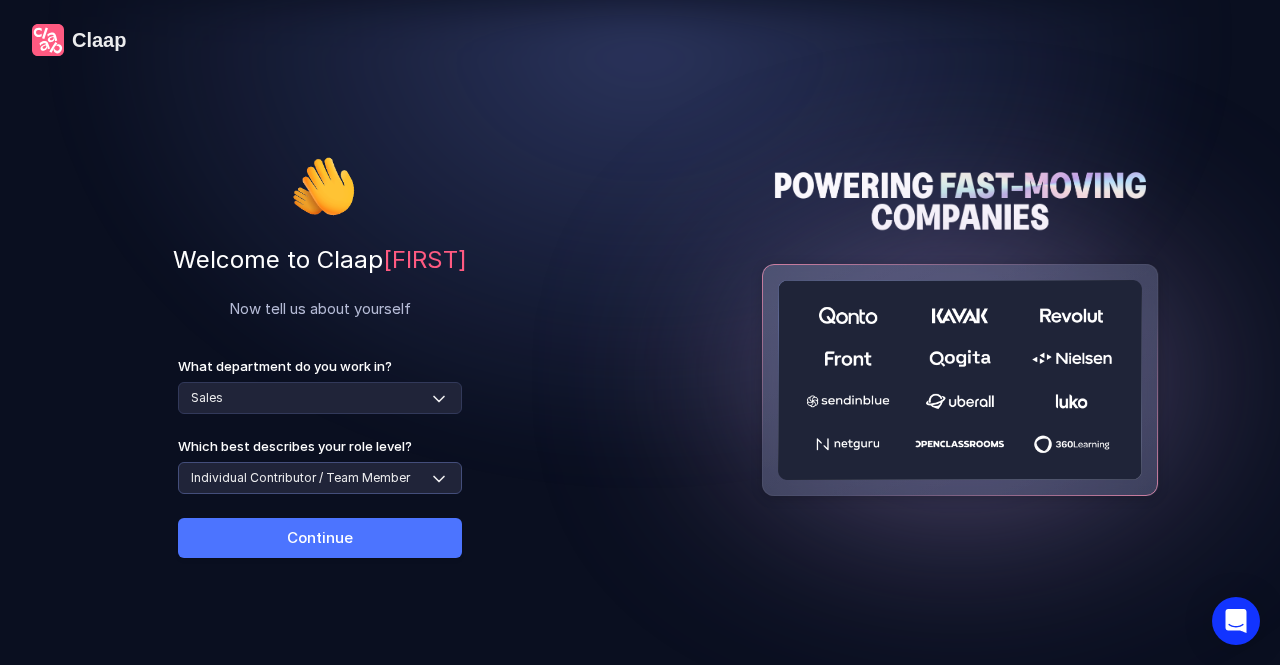 click on "Select role Individual Contributor / Team Member Manager / Team Leader Senior Leadership: Head of, Director, VP, ... Executive / C-suite" at bounding box center [320, 478] 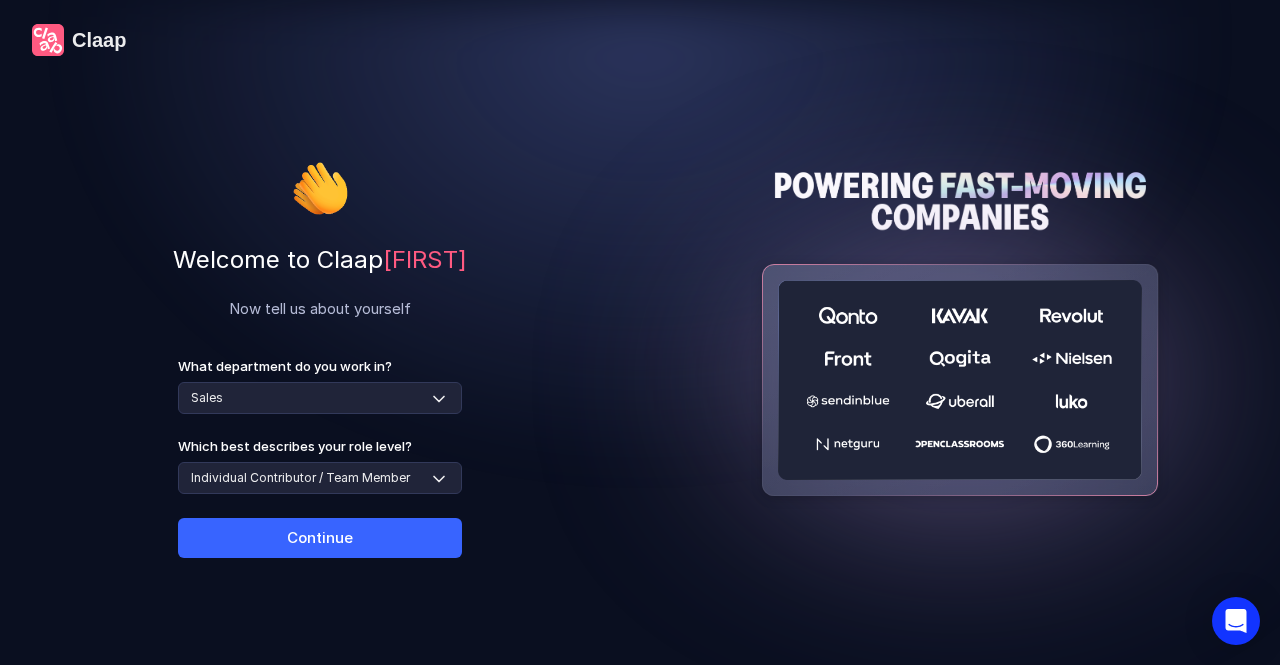 click on "Continue" at bounding box center [320, 538] 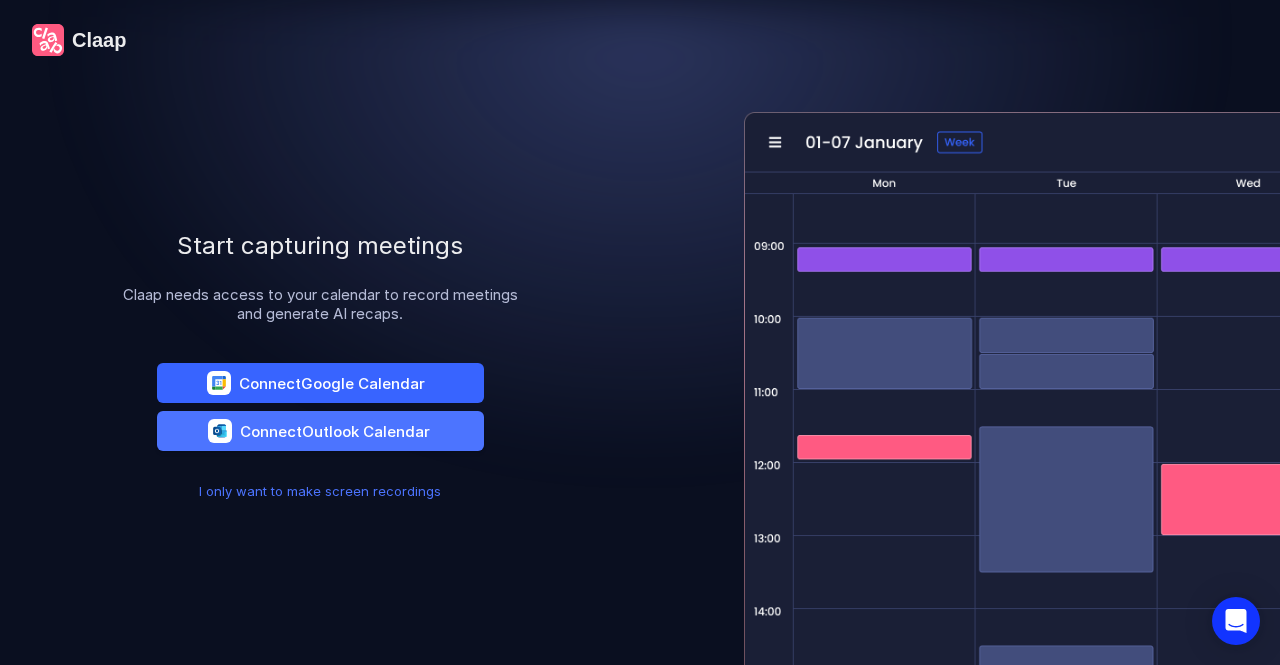 click on "Google Calendar" at bounding box center (363, 383) 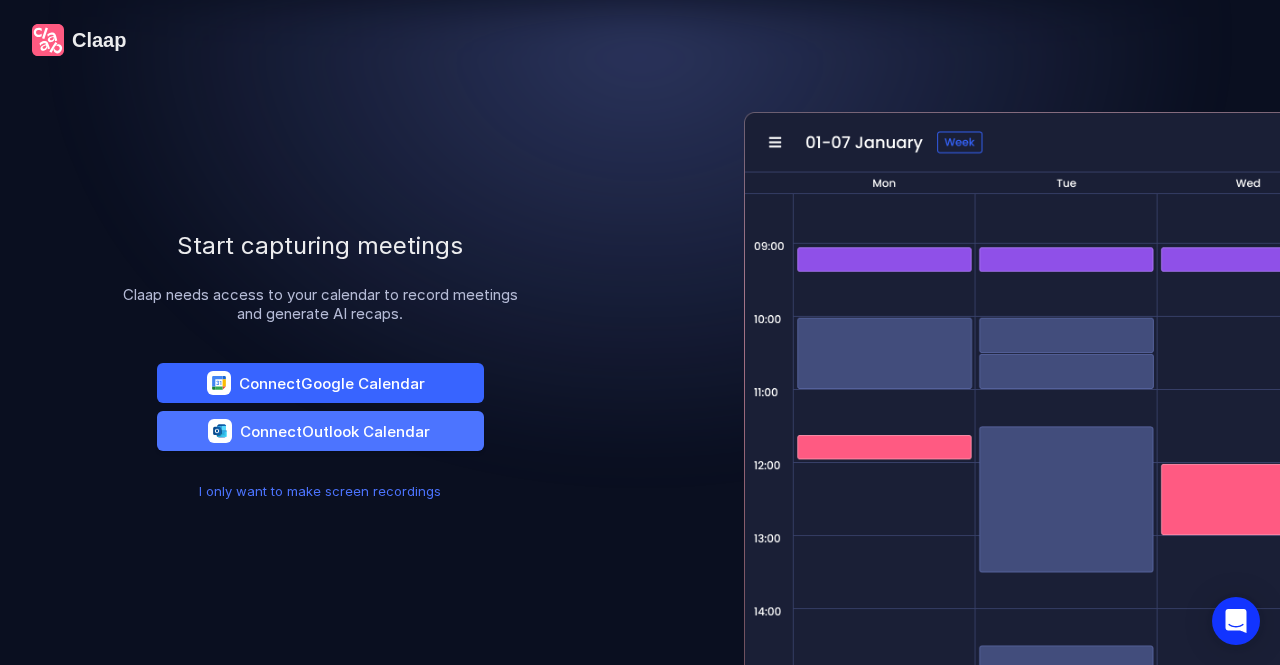 click on "Connect  Google Calendar" at bounding box center [320, 383] 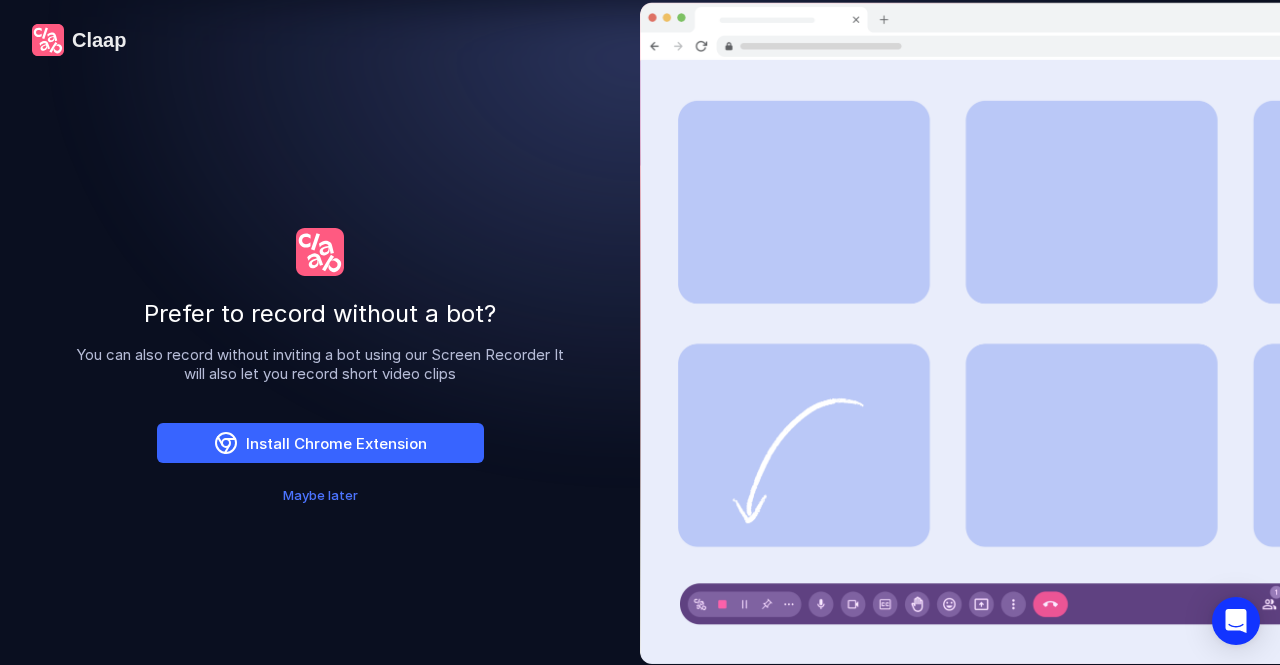 click on "Install Chrome Extension" at bounding box center [320, 443] 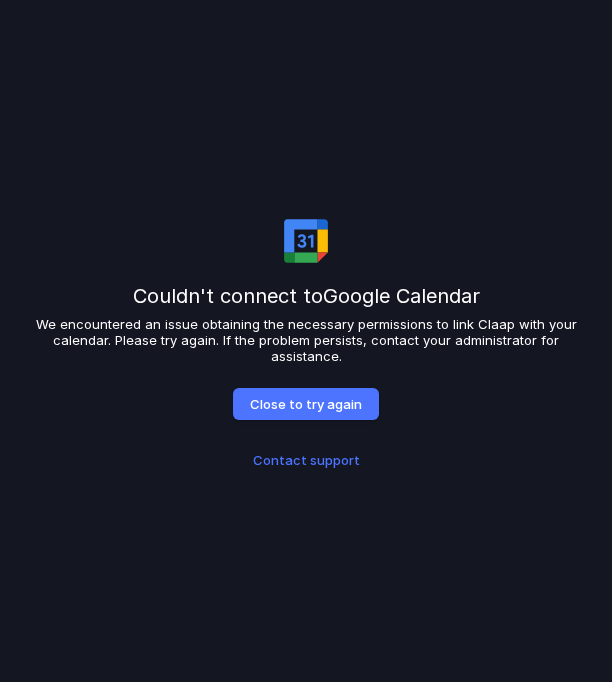 scroll, scrollTop: 0, scrollLeft: 0, axis: both 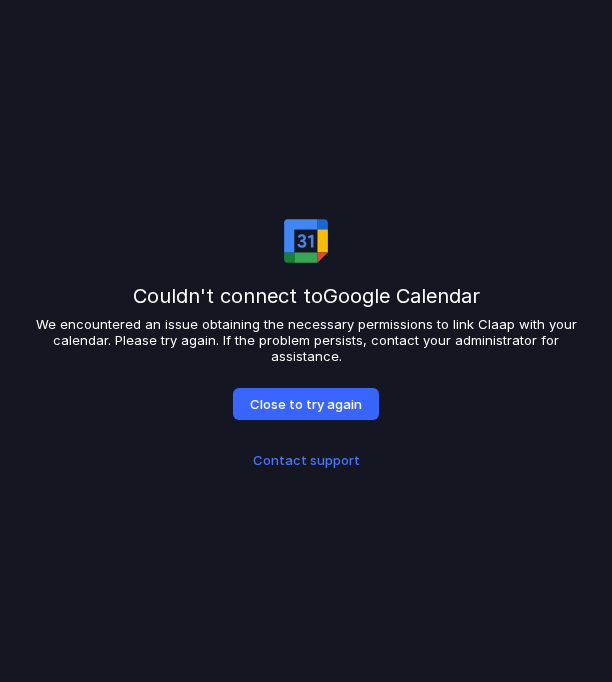 click on "Close to try again" at bounding box center (306, 404) 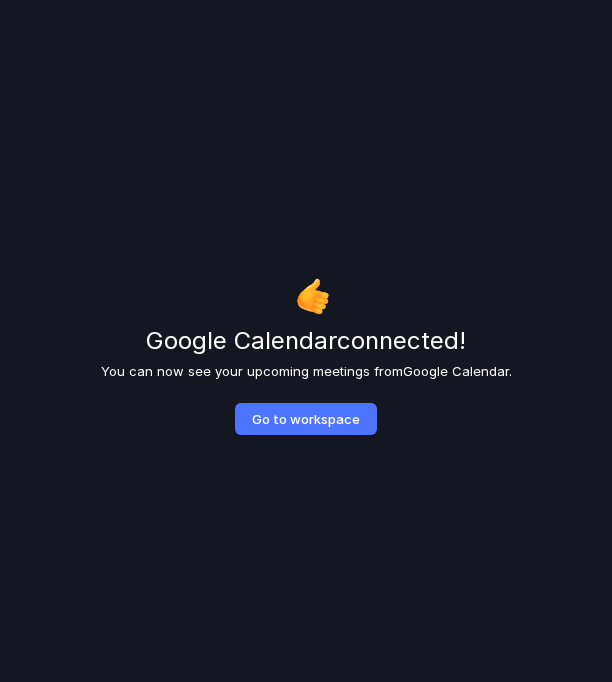 scroll, scrollTop: 0, scrollLeft: 0, axis: both 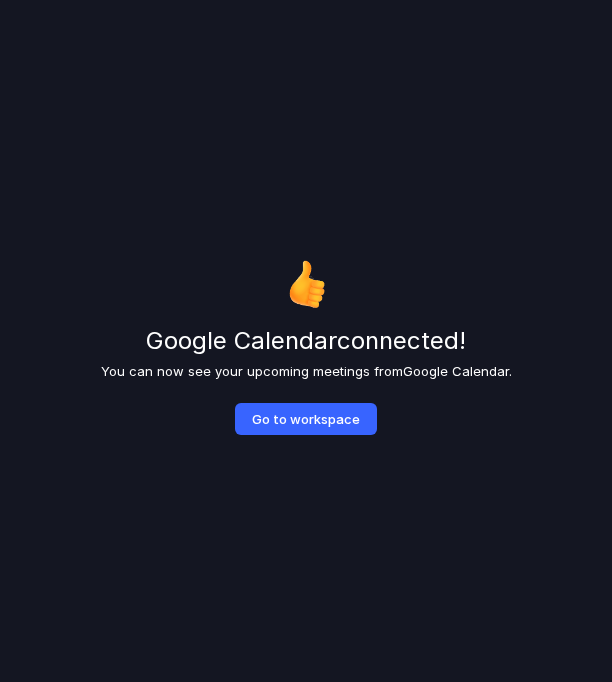 click on "Go to workspace" at bounding box center (306, 419) 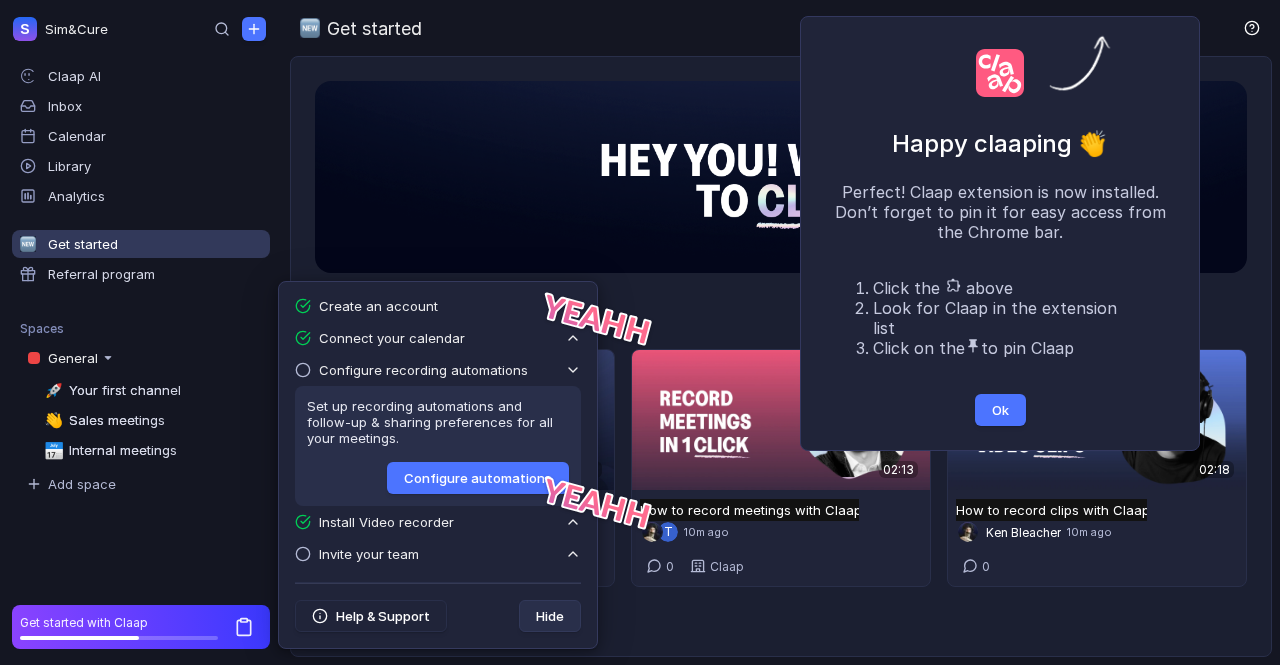 scroll, scrollTop: 0, scrollLeft: 0, axis: both 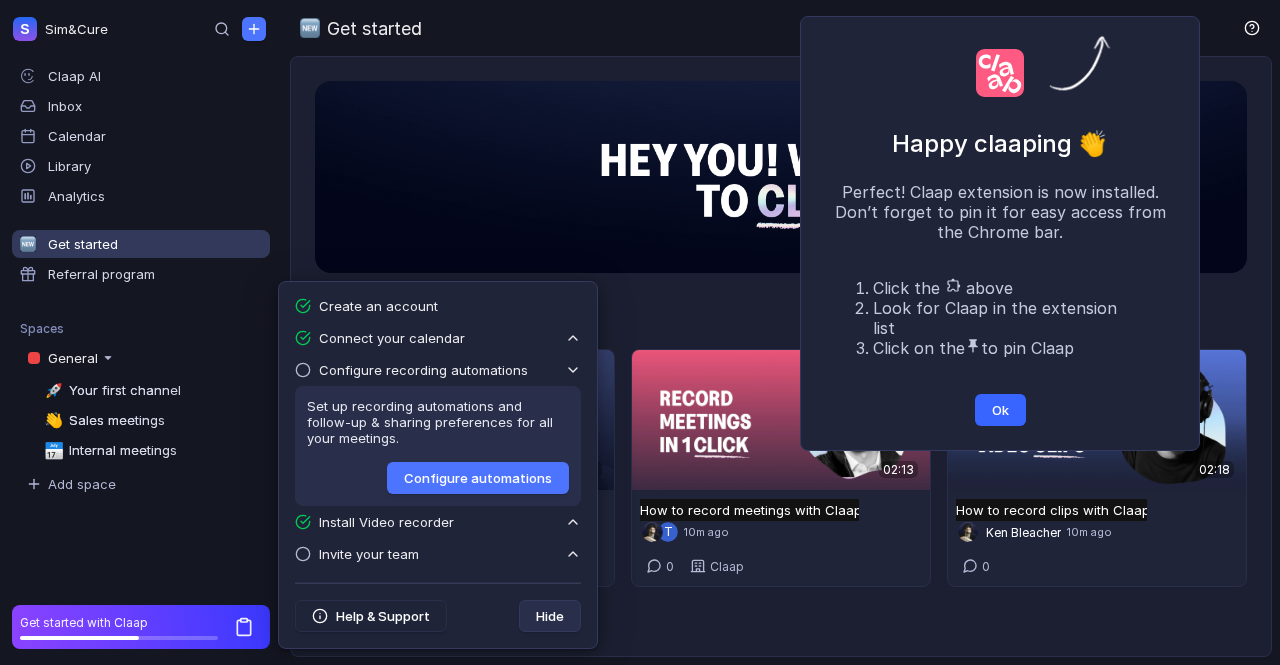 click on "Ok" at bounding box center (1000, 410) 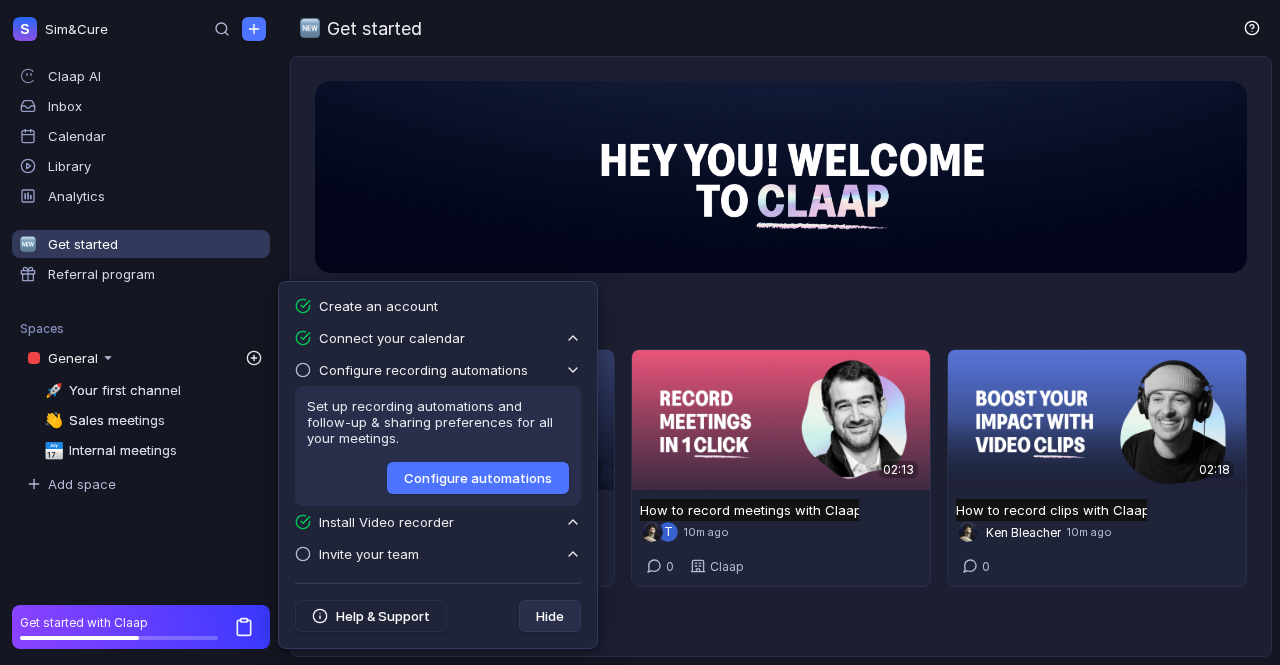 click at bounding box center (153, 376) 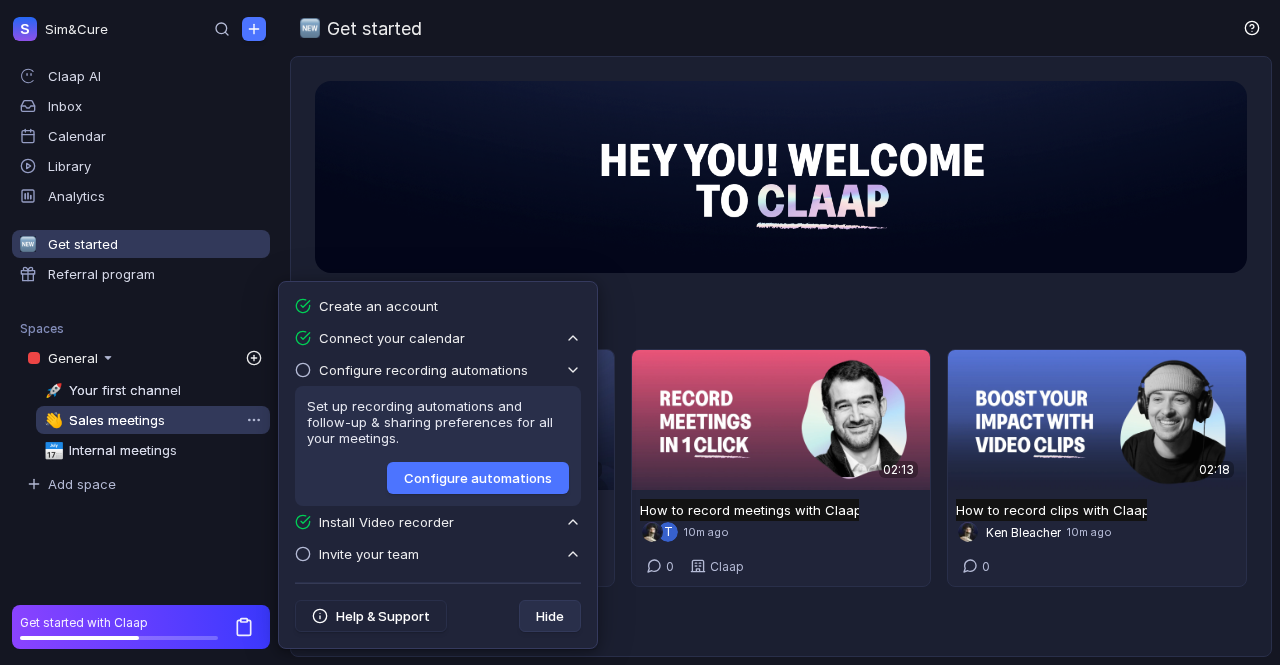click on "Sales meetings" at bounding box center (117, 420) 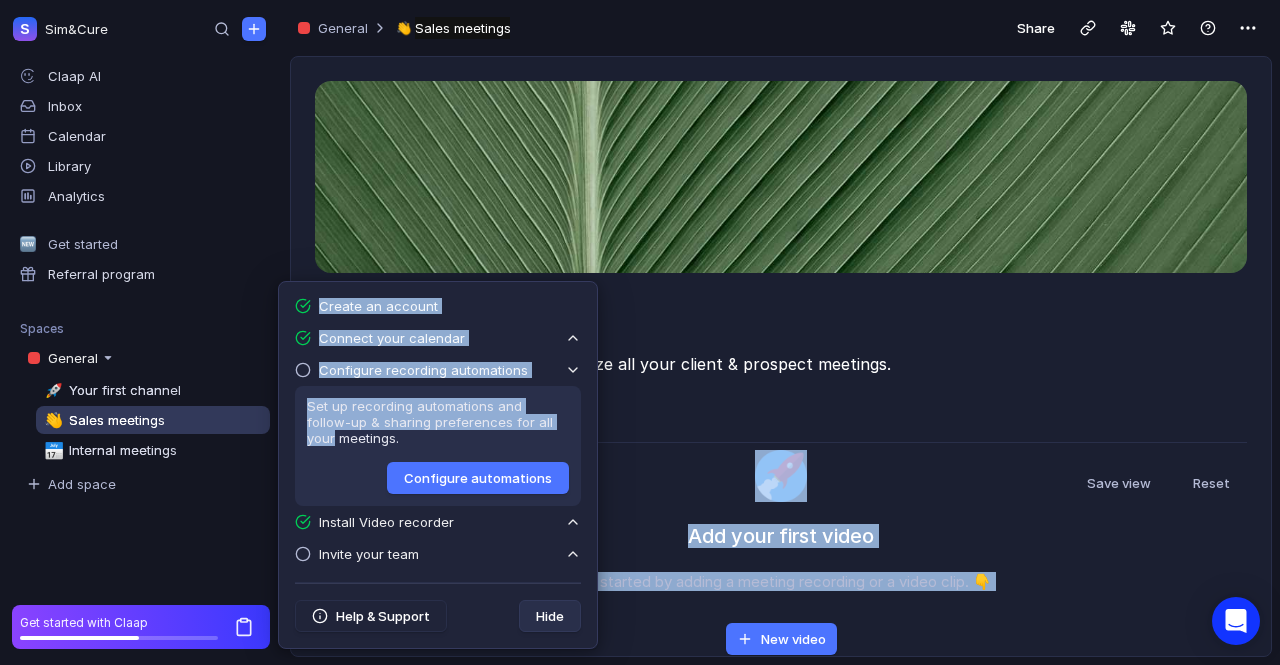 drag, startPoint x: 572, startPoint y: 429, endPoint x: 692, endPoint y: 380, distance: 129.61867 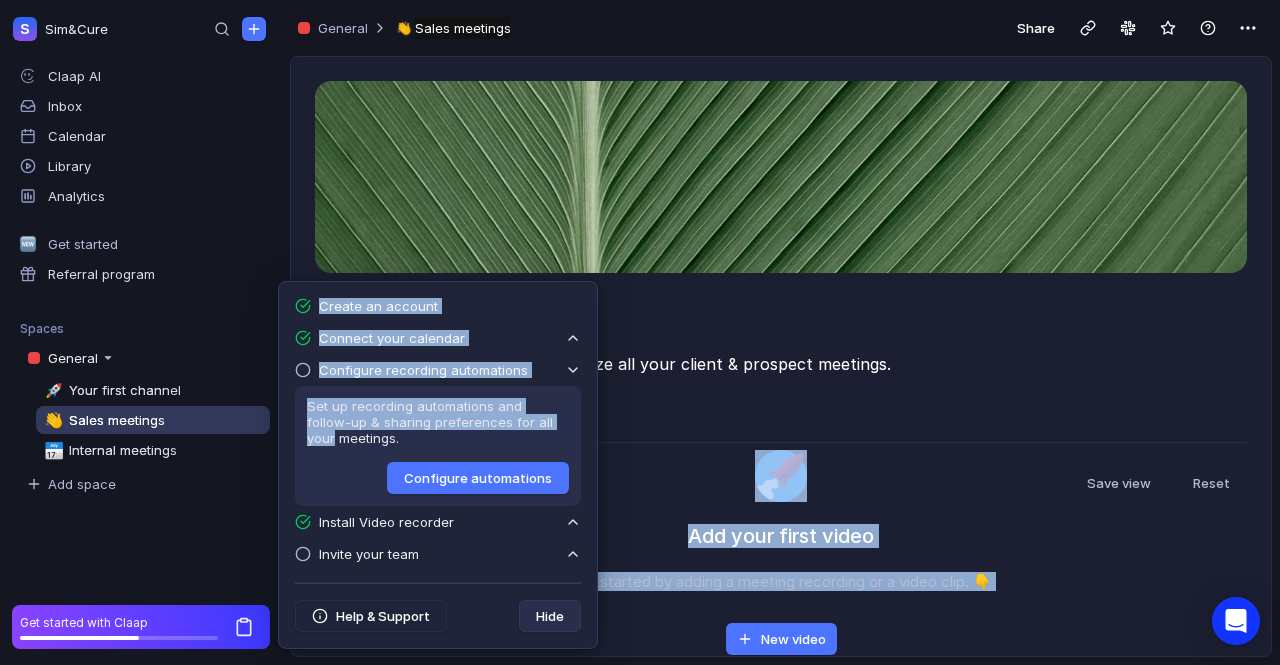 click on "S Sim&Cure Claap AI Inbox Calendar Library Analytics Get started Referral program Spaces General 🚀 Your first channel 👋 Sales meetings 📅 Internal meetings Add space Get started with Claap General 👋 Sales meetings Sales meetings Untitled Share 👋 Sales meetings Sales meetings Untitled You can use this channel to centralize all your client & prospect meetings. All Author Label Created Duration Deal close Deal owner Deal type Deal stage Edited Title Interactivity score Longest user story Longest monologue Talk / Listen ratio Patience Question rate Manual Save view Reset Add your first video Get started by adding a meeting recording or a video clip. 👇 New video Sales meetings | Claap Get ready to record with Claap Start recording in seconds with our free Desktop App or Chrome Extension Install App for macOS Install Chrome Extension Create an account Connect your calendar Configure recording automations Set up recording automations and follow-up & sharing preferences for all your meetings. Hide" at bounding box center (640, 332) 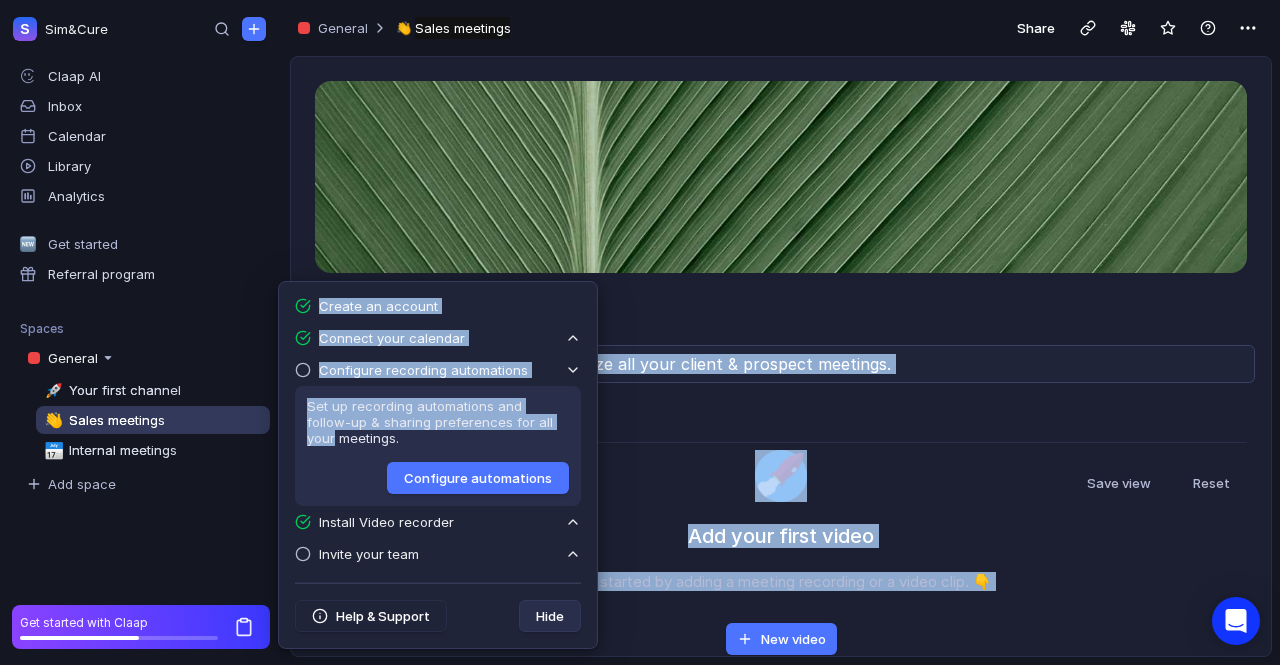 click on "You can use this channel to centralize all your client & prospect meetings." at bounding box center [781, 364] 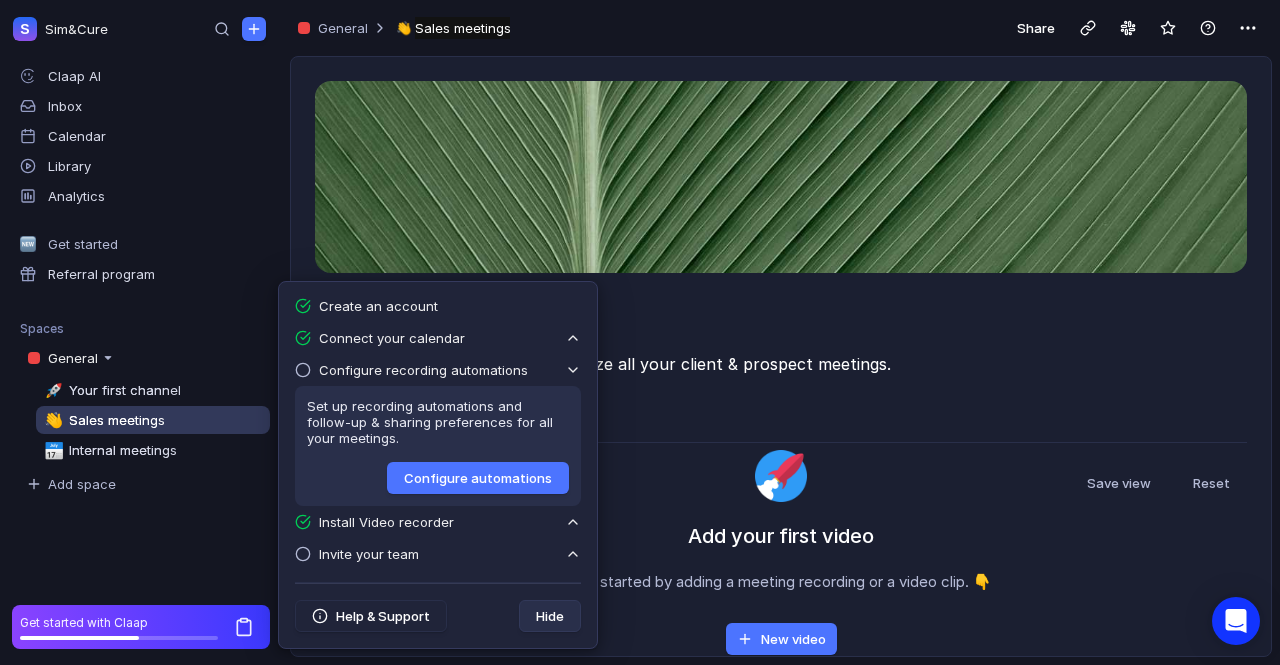 click on "👋 Sales meetings Sales meetings Untitled" at bounding box center (781, 313) 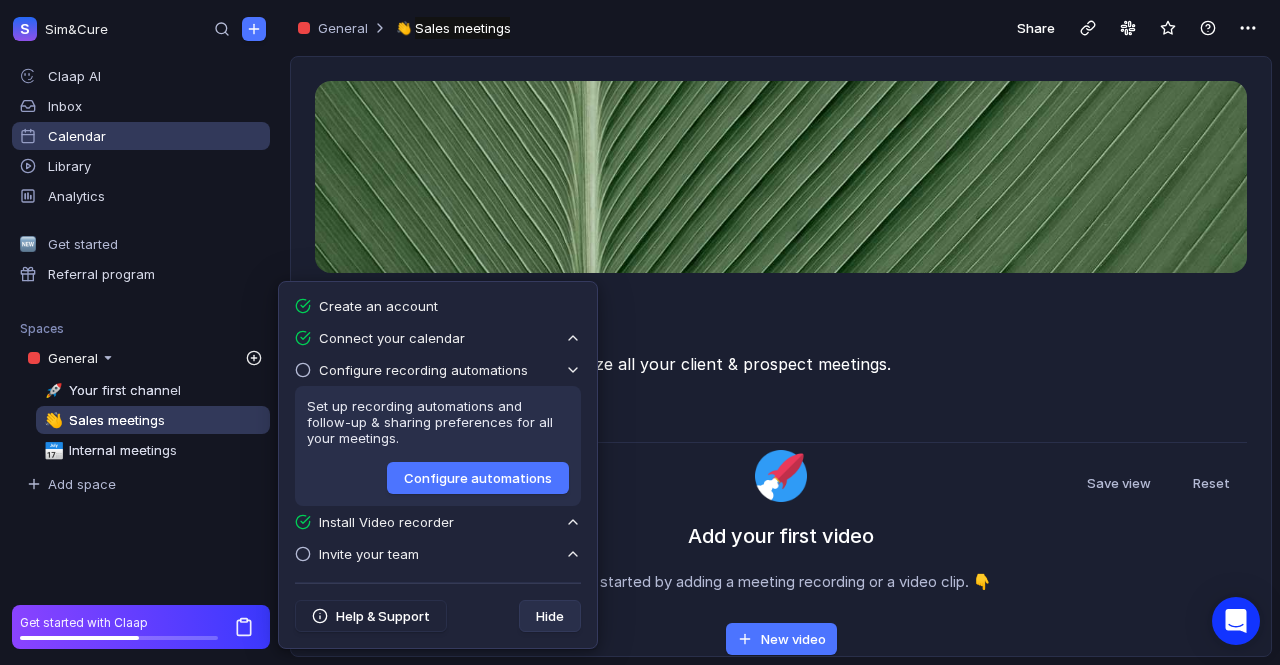 click on "Calendar" at bounding box center [141, 136] 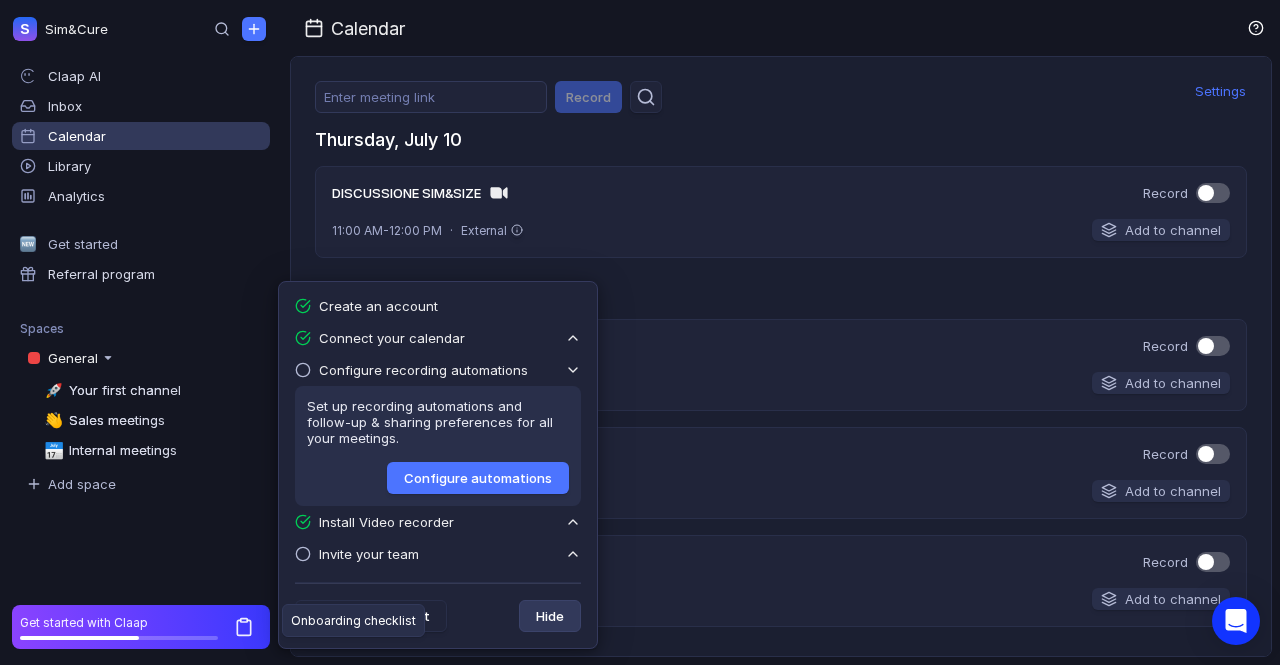 click on "Hide" at bounding box center [550, 616] 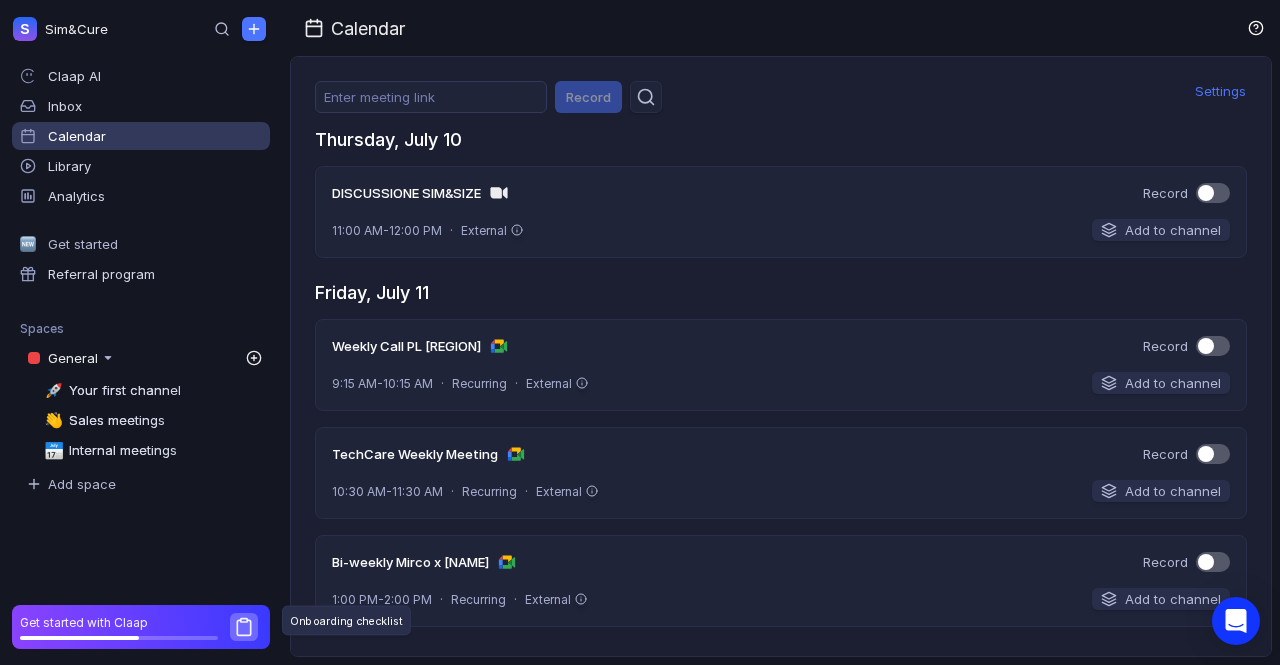 click on "Get started with Claap" at bounding box center [119, 622] 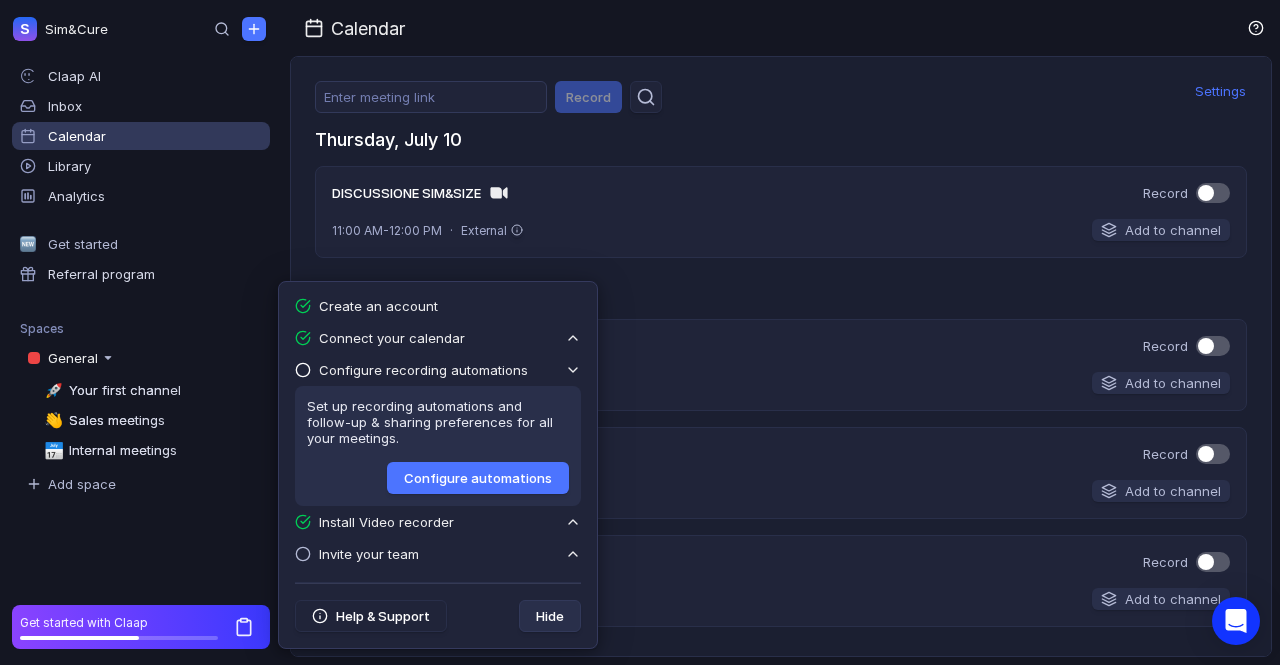 click at bounding box center (573, 338) 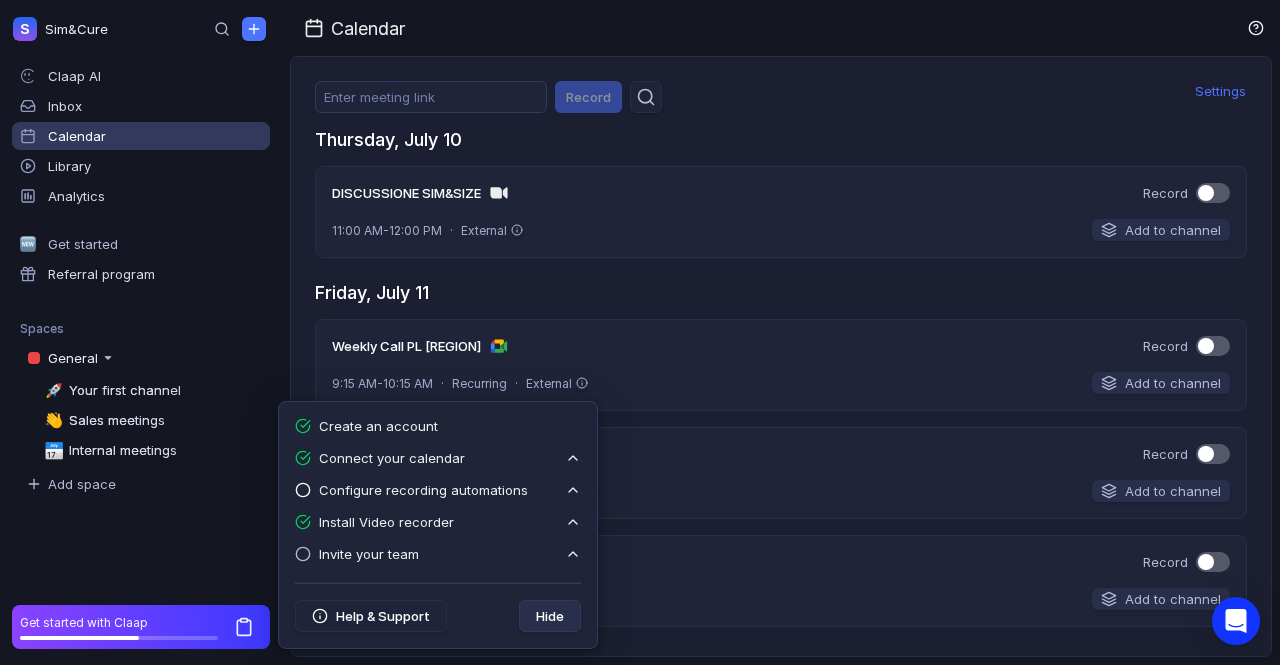 click at bounding box center [573, 458] 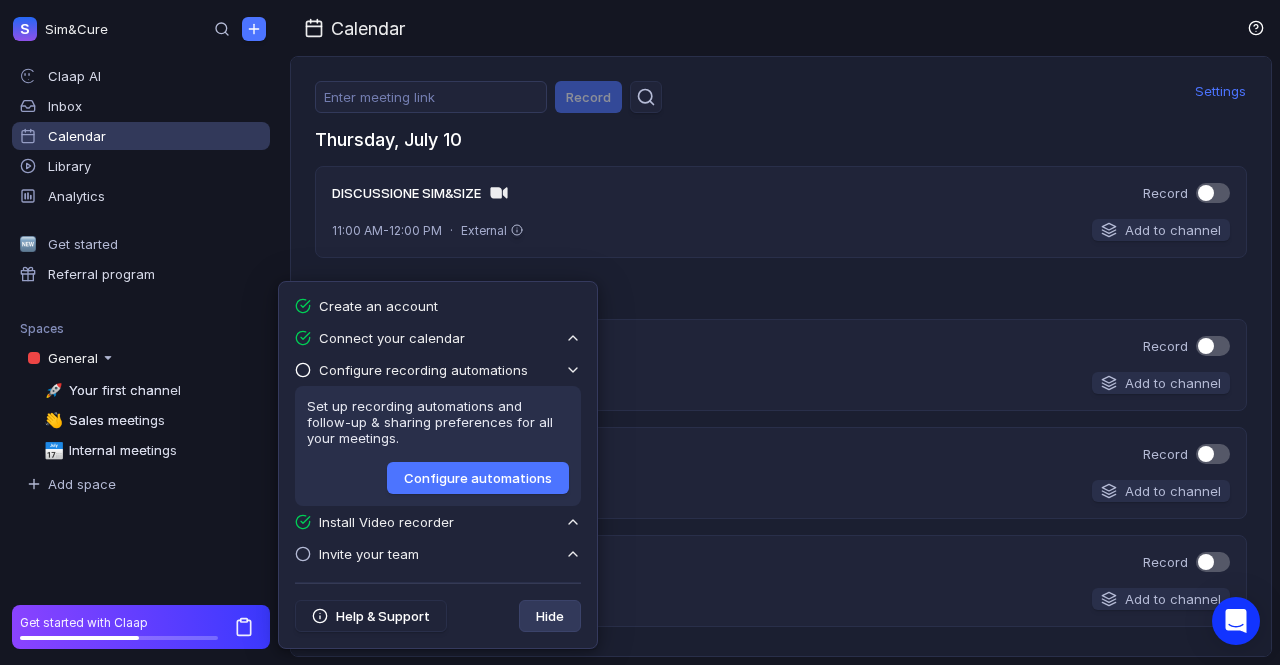 click on "Hide" at bounding box center [550, 616] 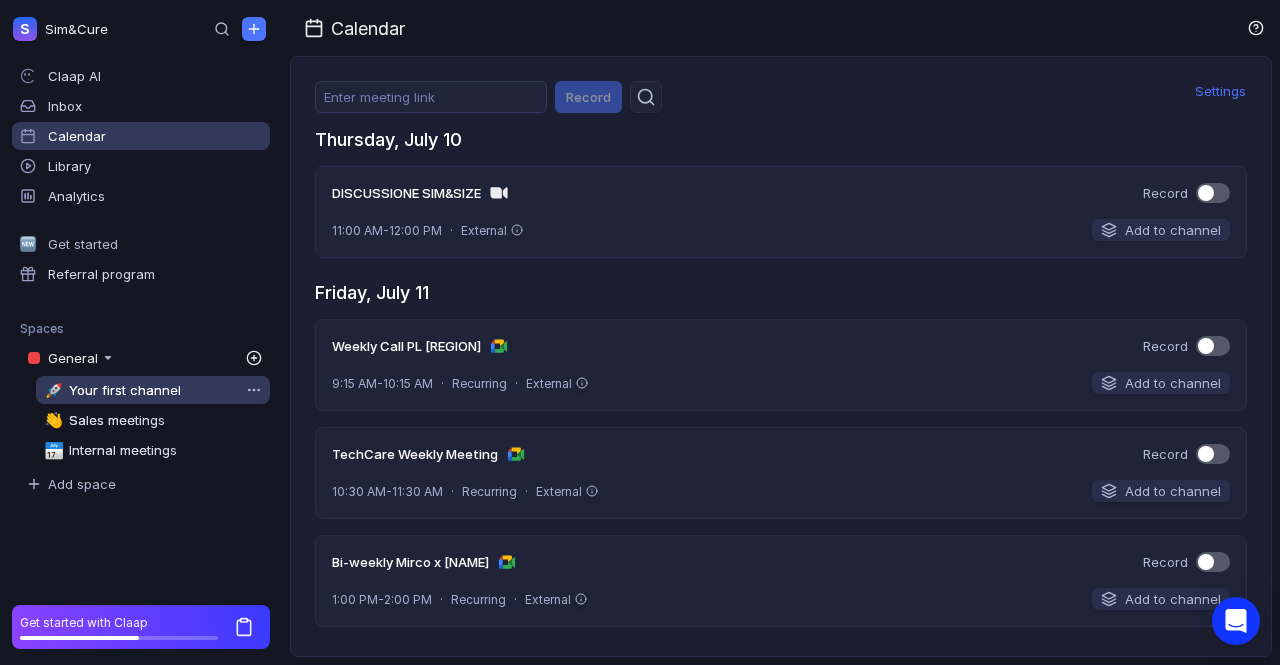 click on "Your first channel" at bounding box center (122, 390) 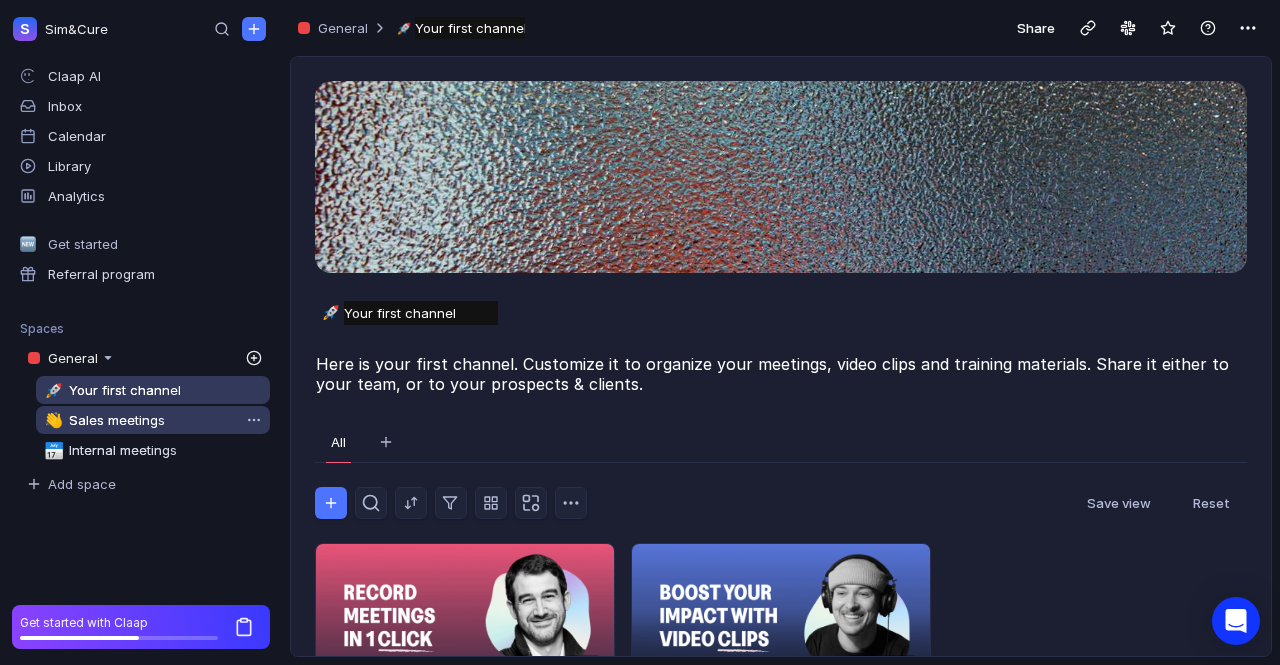 click on "Sales meetings" at bounding box center (117, 420) 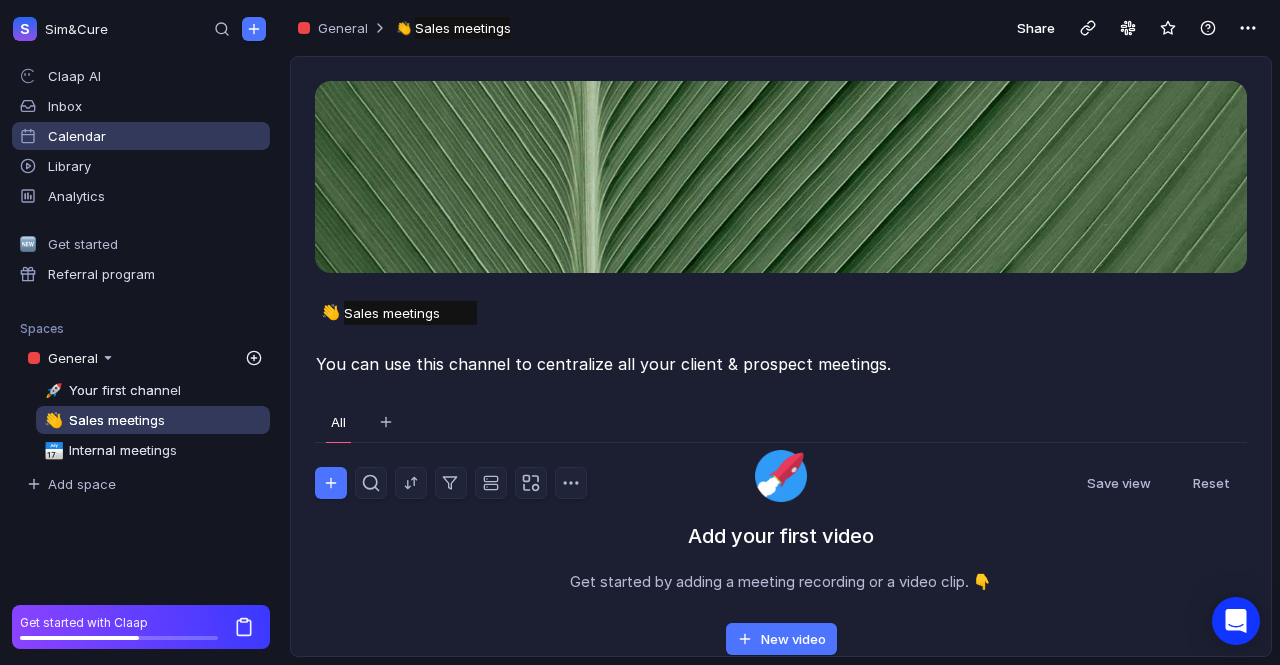 click on "Calendar" at bounding box center [59, 136] 